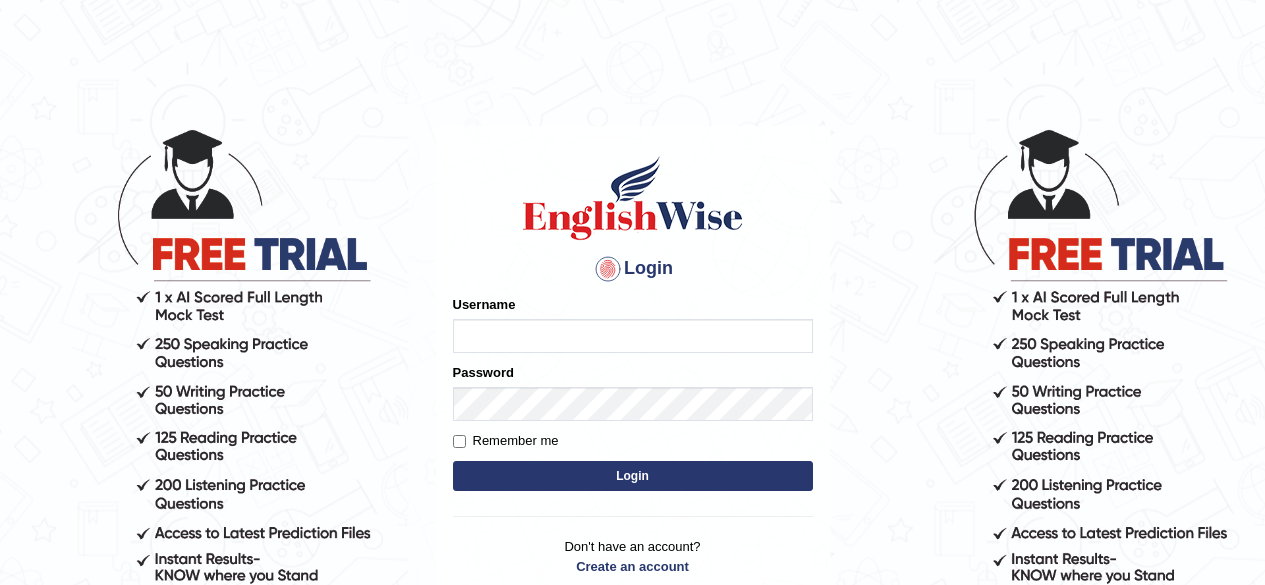 scroll, scrollTop: 0, scrollLeft: 0, axis: both 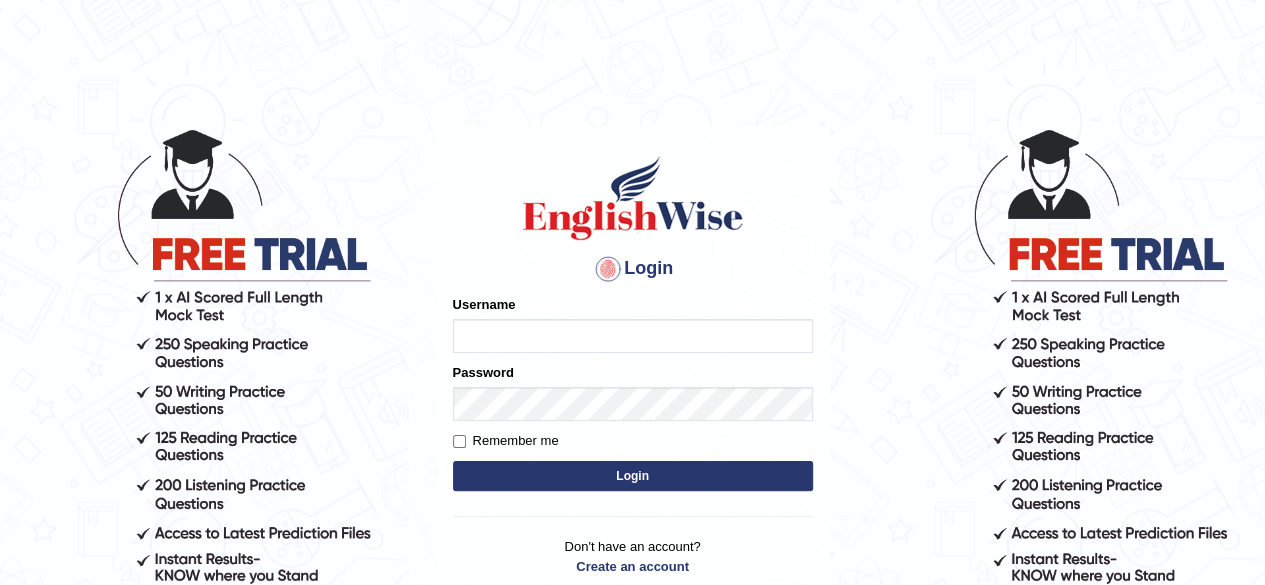 type on "[FIRST]" 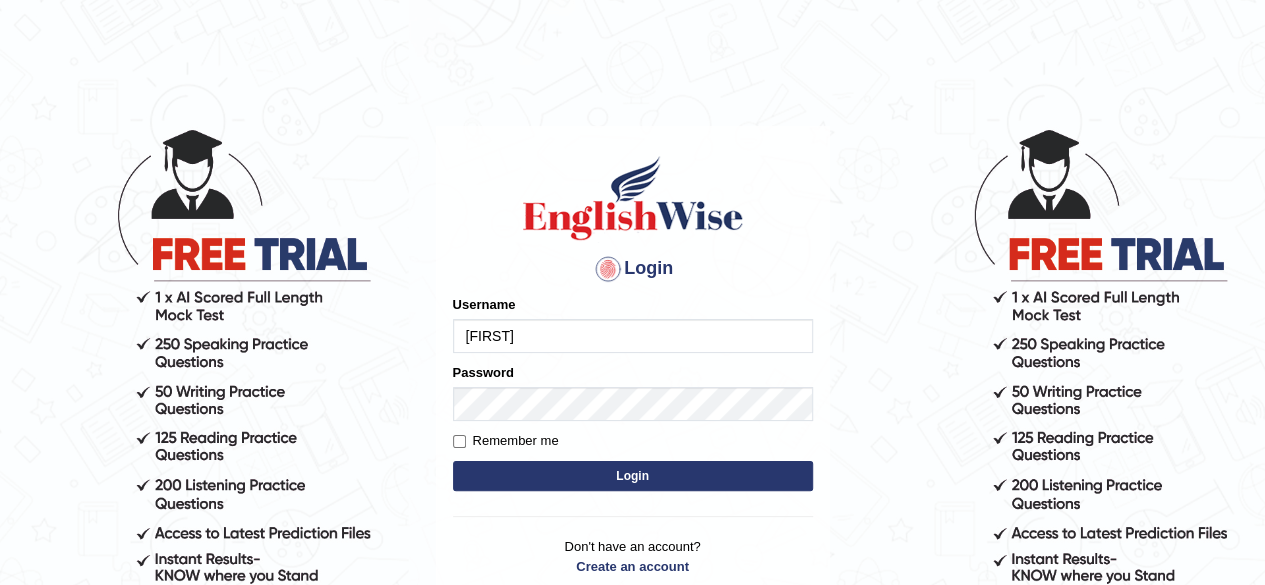 click on "Login" at bounding box center [633, 476] 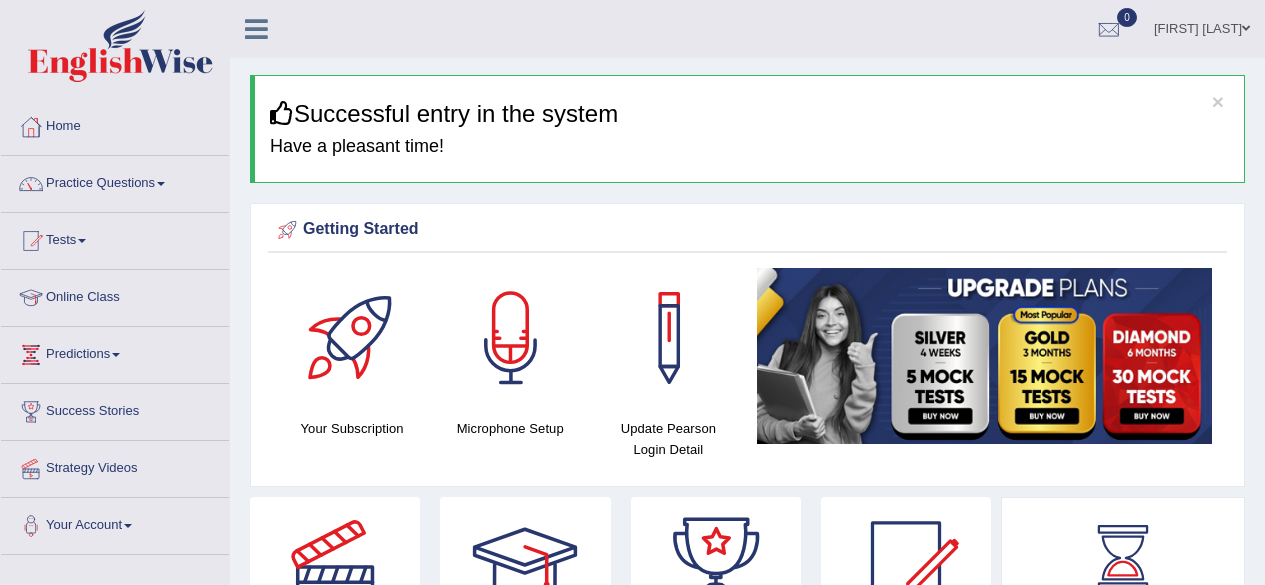 scroll, scrollTop: 0, scrollLeft: 0, axis: both 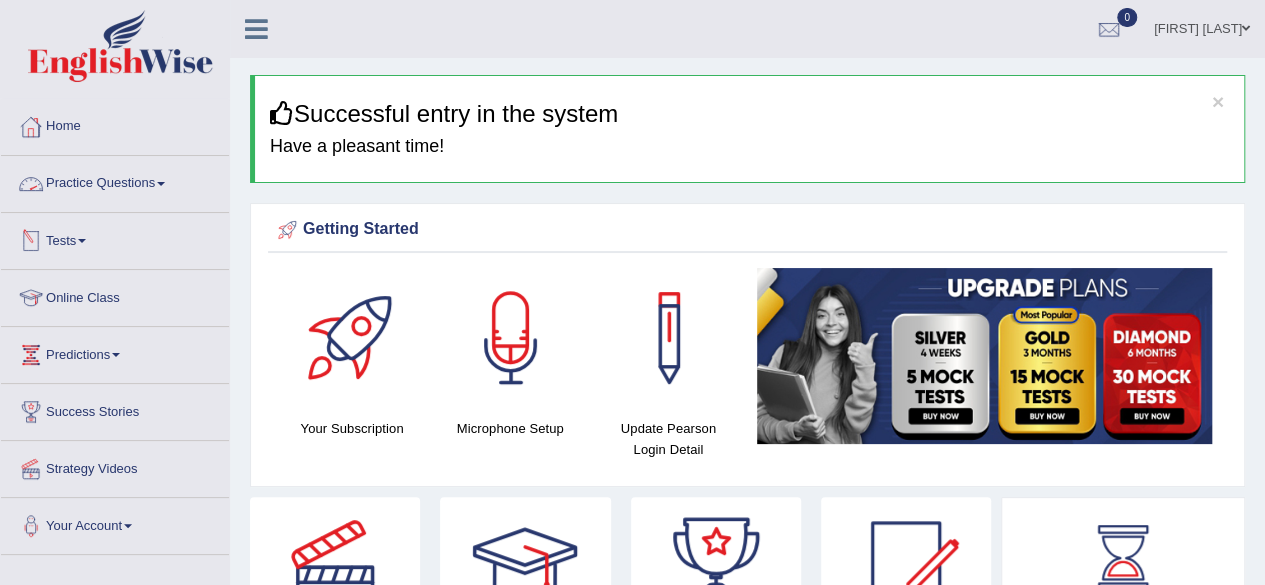 click on "Tests" at bounding box center [115, 238] 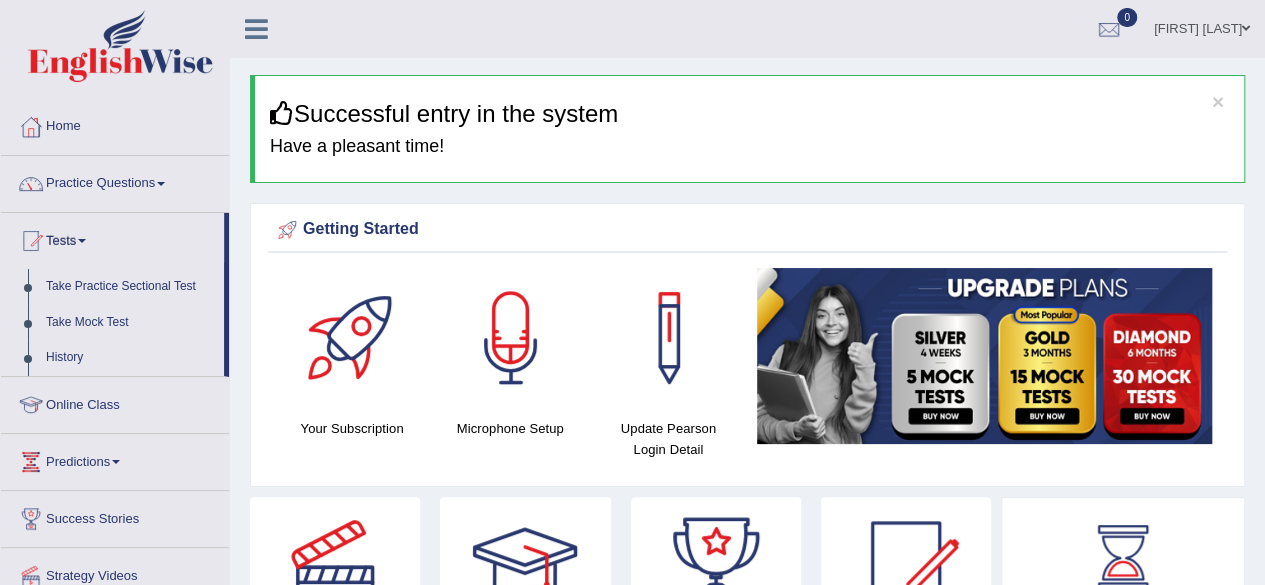 click on "Tests" at bounding box center (112, 238) 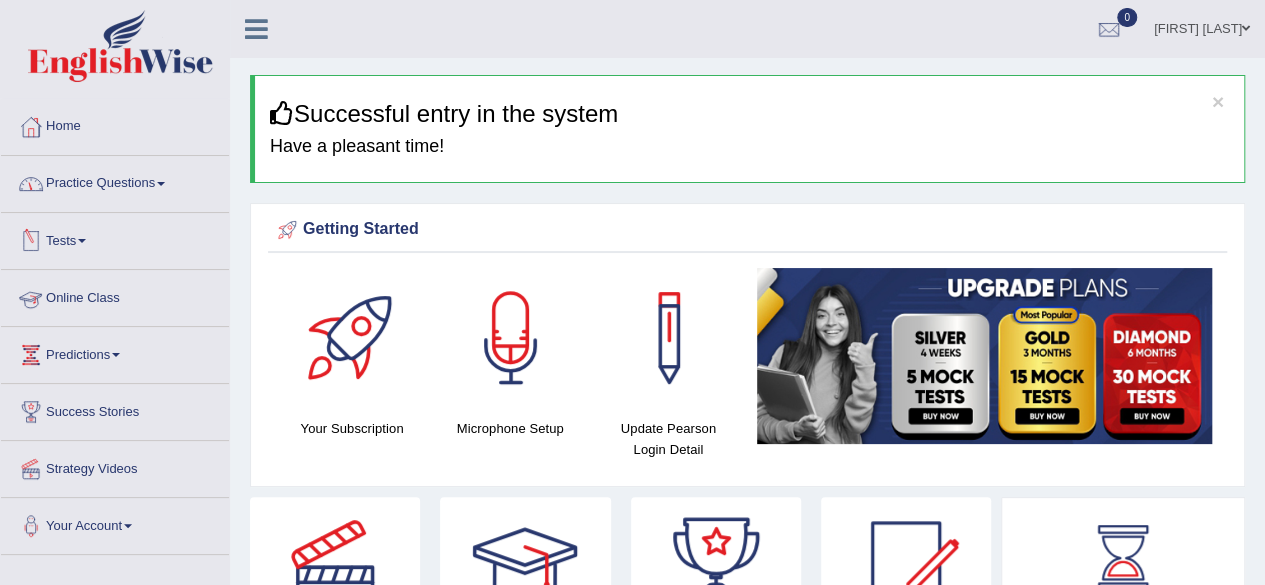 click on "Online Class" at bounding box center (115, 295) 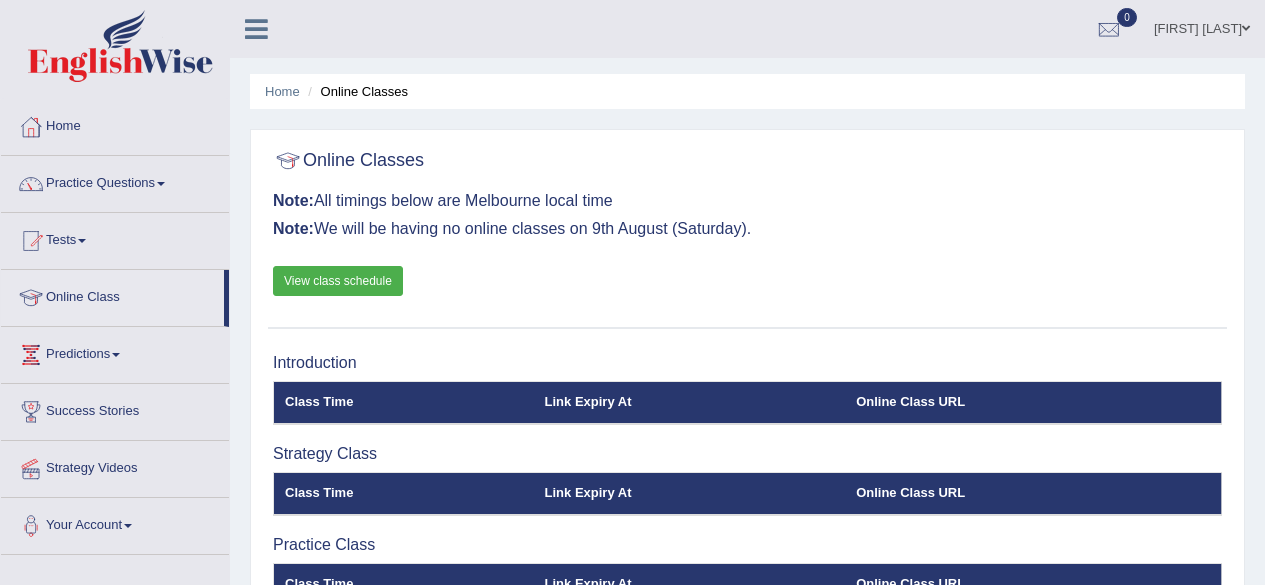 scroll, scrollTop: 368, scrollLeft: 0, axis: vertical 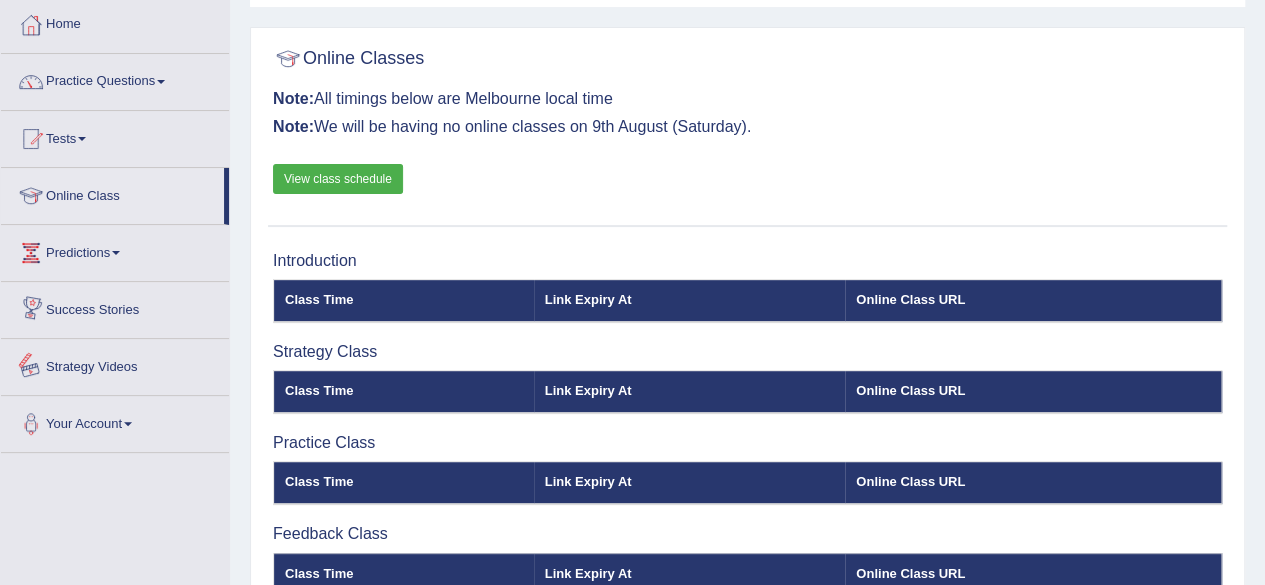 click on "Strategy Videos" at bounding box center (115, 364) 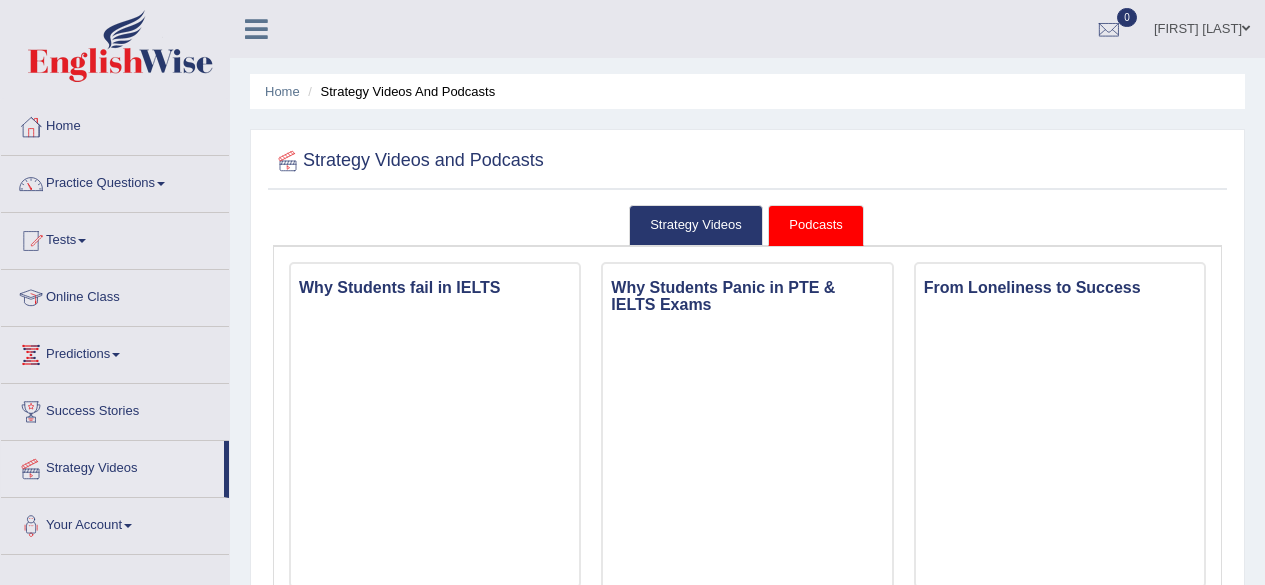 scroll, scrollTop: 0, scrollLeft: 0, axis: both 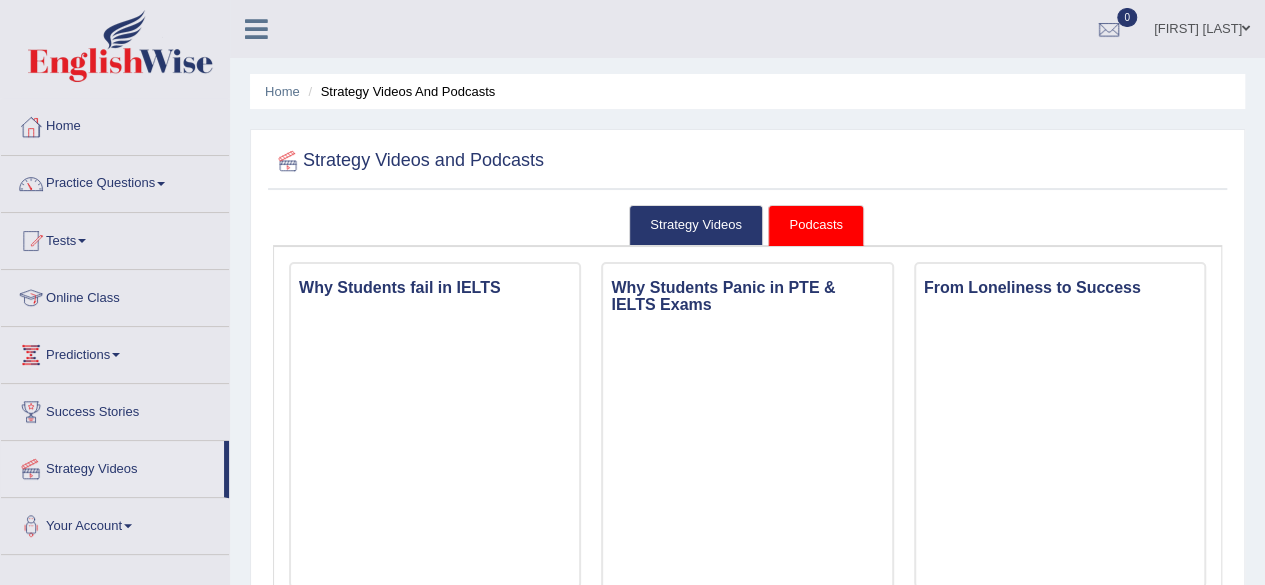 click on "Online Class" at bounding box center [115, 295] 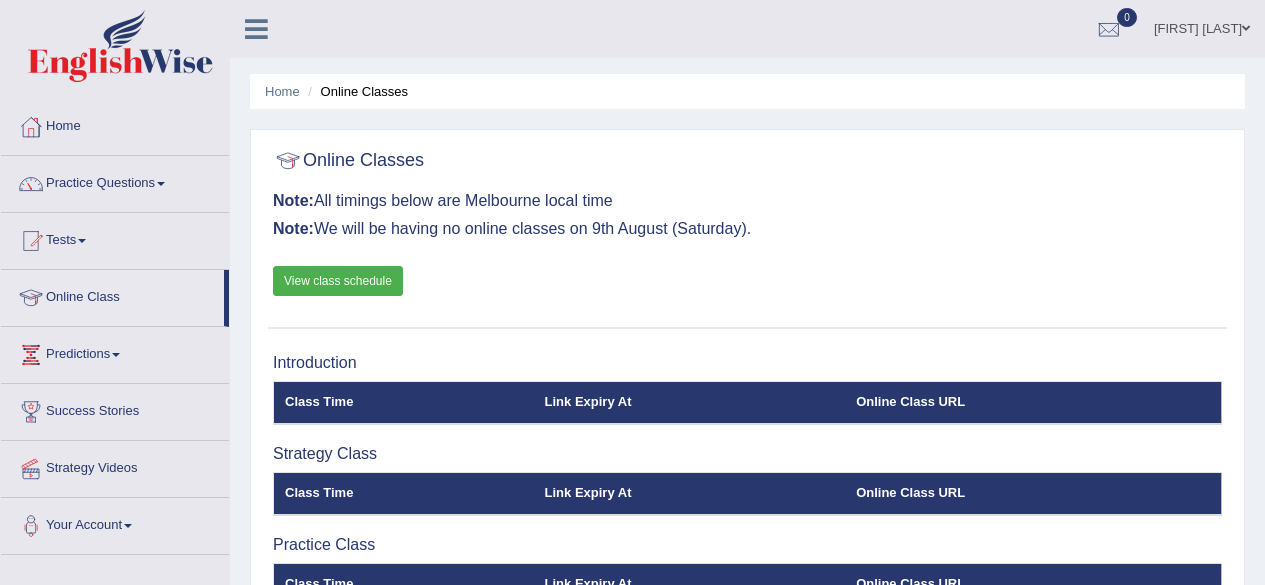 scroll, scrollTop: 339, scrollLeft: 0, axis: vertical 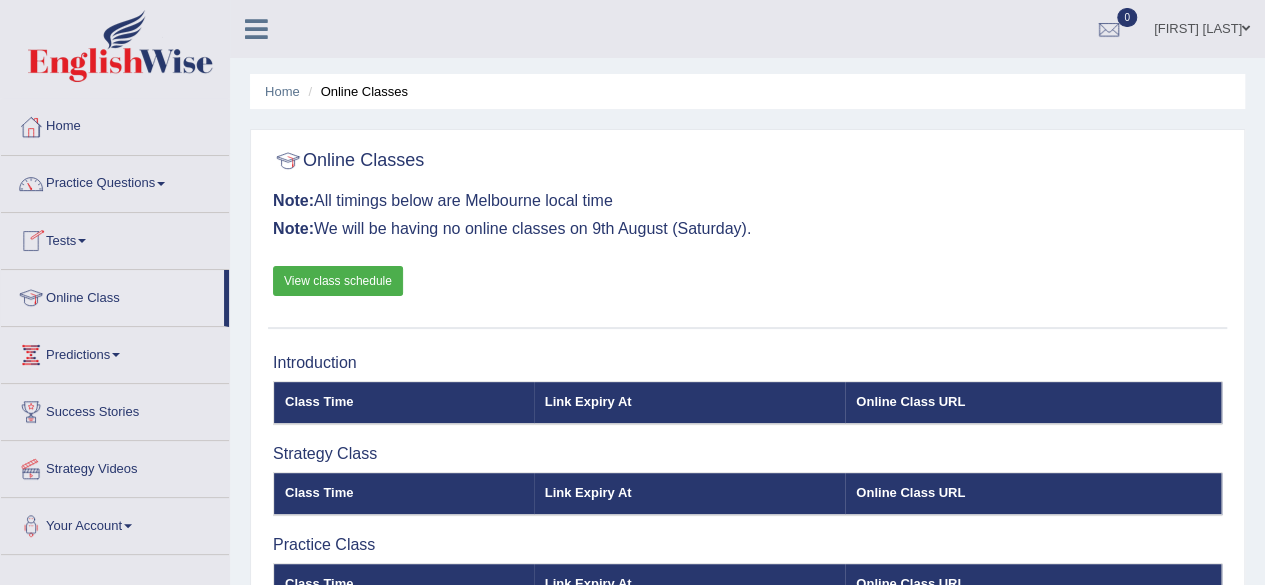 click on "View class schedule" at bounding box center [338, 281] 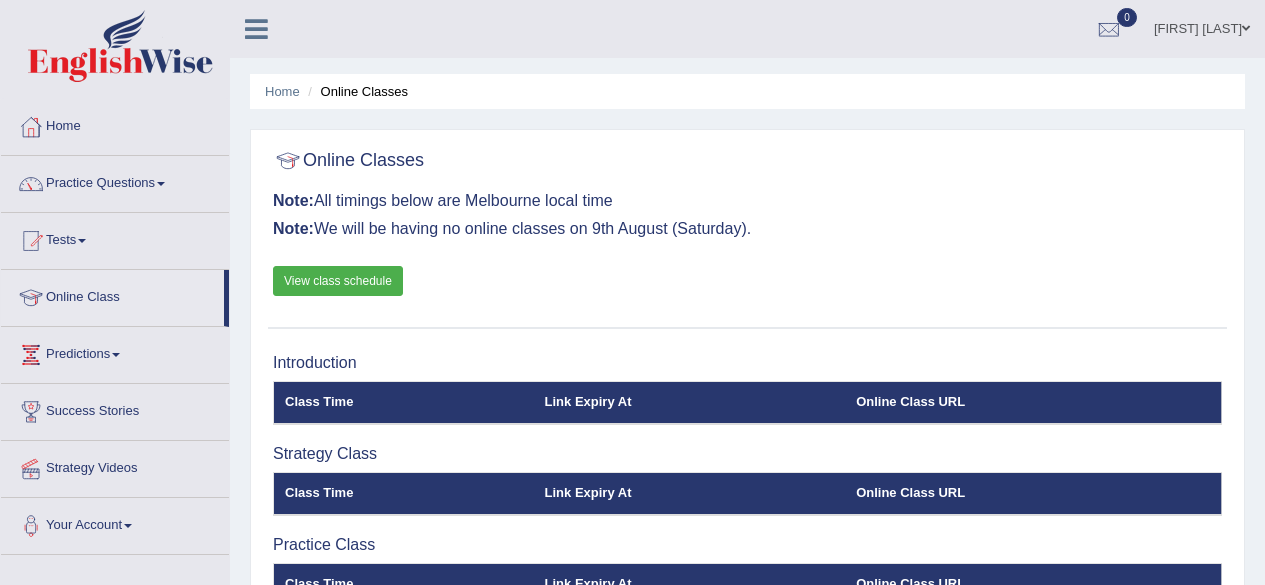 scroll, scrollTop: 0, scrollLeft: 0, axis: both 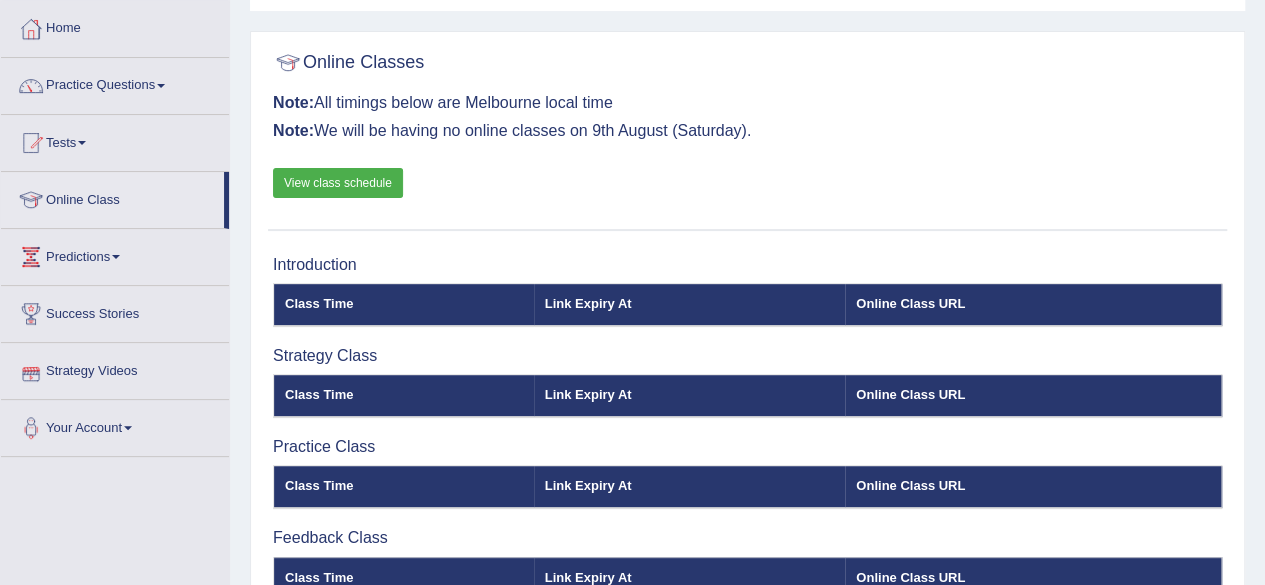 click on "Strategy Videos" at bounding box center (115, 368) 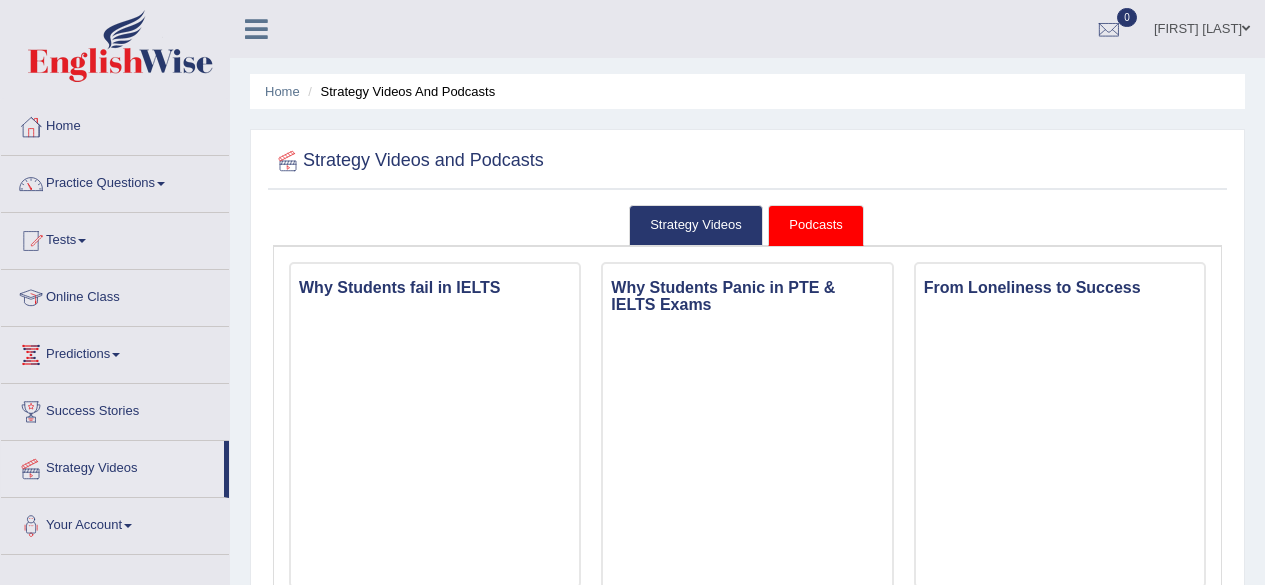 scroll, scrollTop: 414, scrollLeft: 0, axis: vertical 